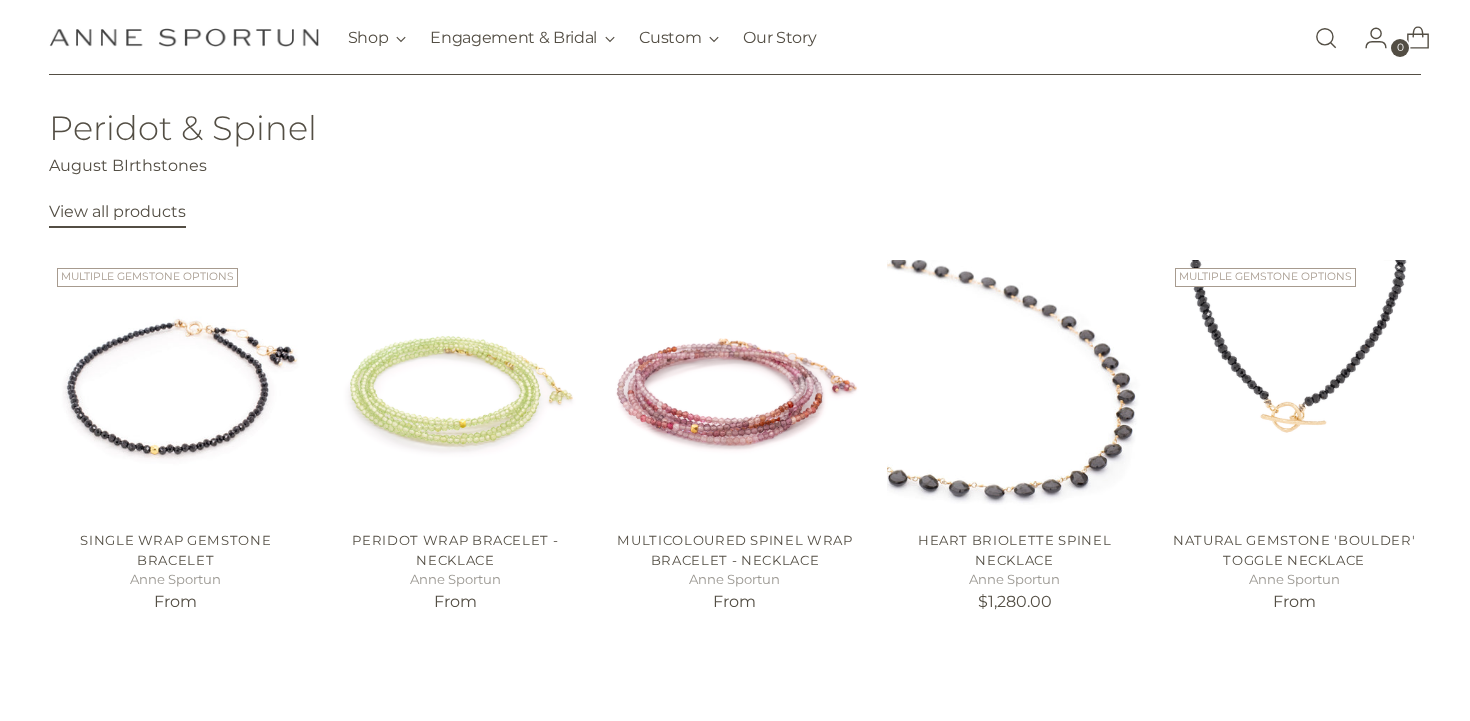 scroll, scrollTop: 852, scrollLeft: 0, axis: vertical 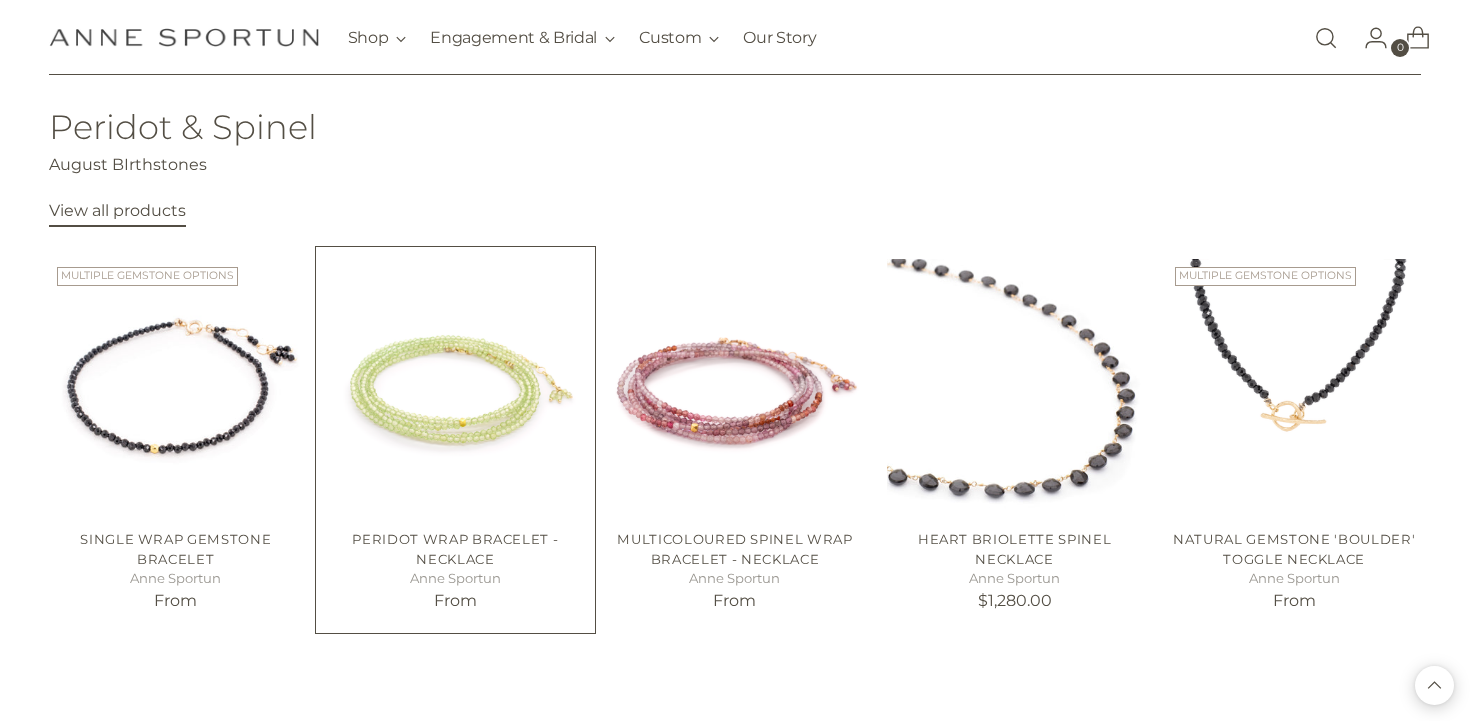 click on "Peridot Wrap Bracelet - Necklace" at bounding box center [455, 549] 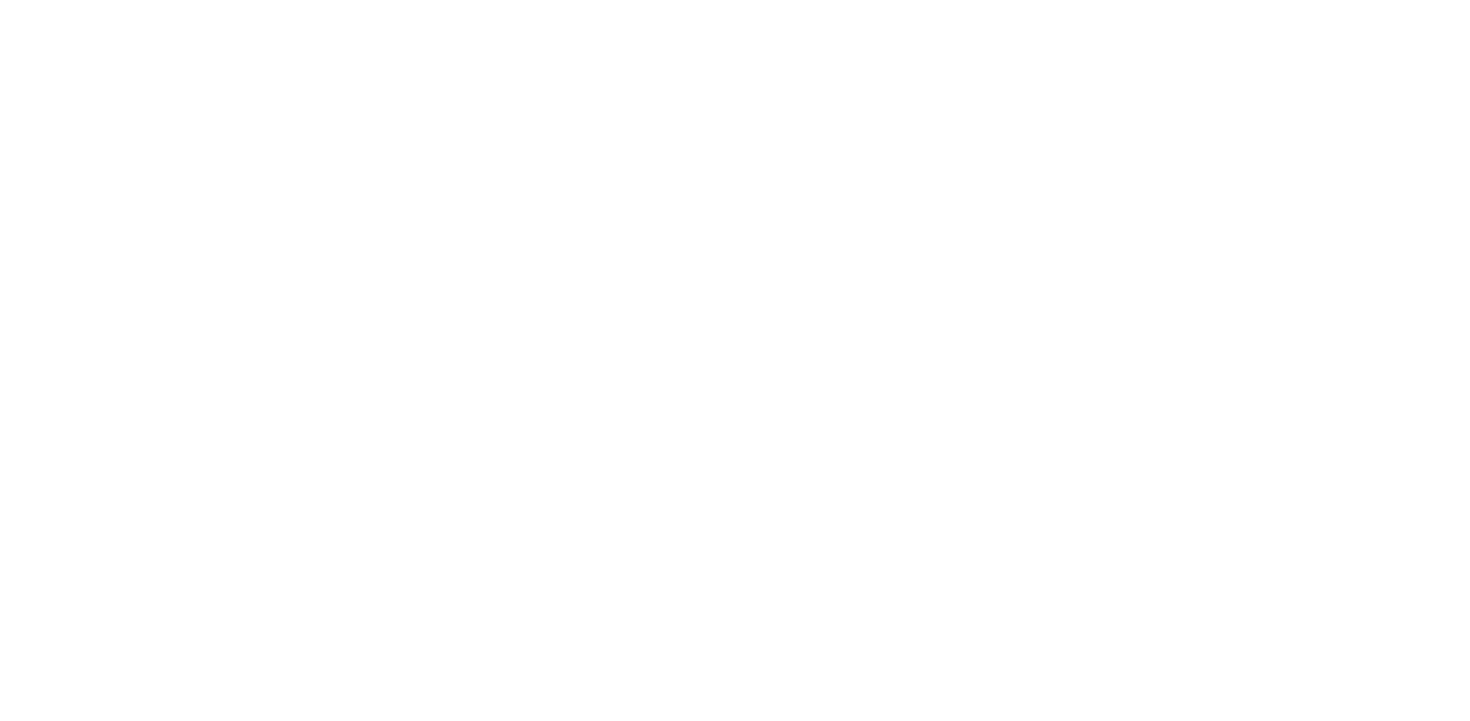 scroll, scrollTop: 0, scrollLeft: 0, axis: both 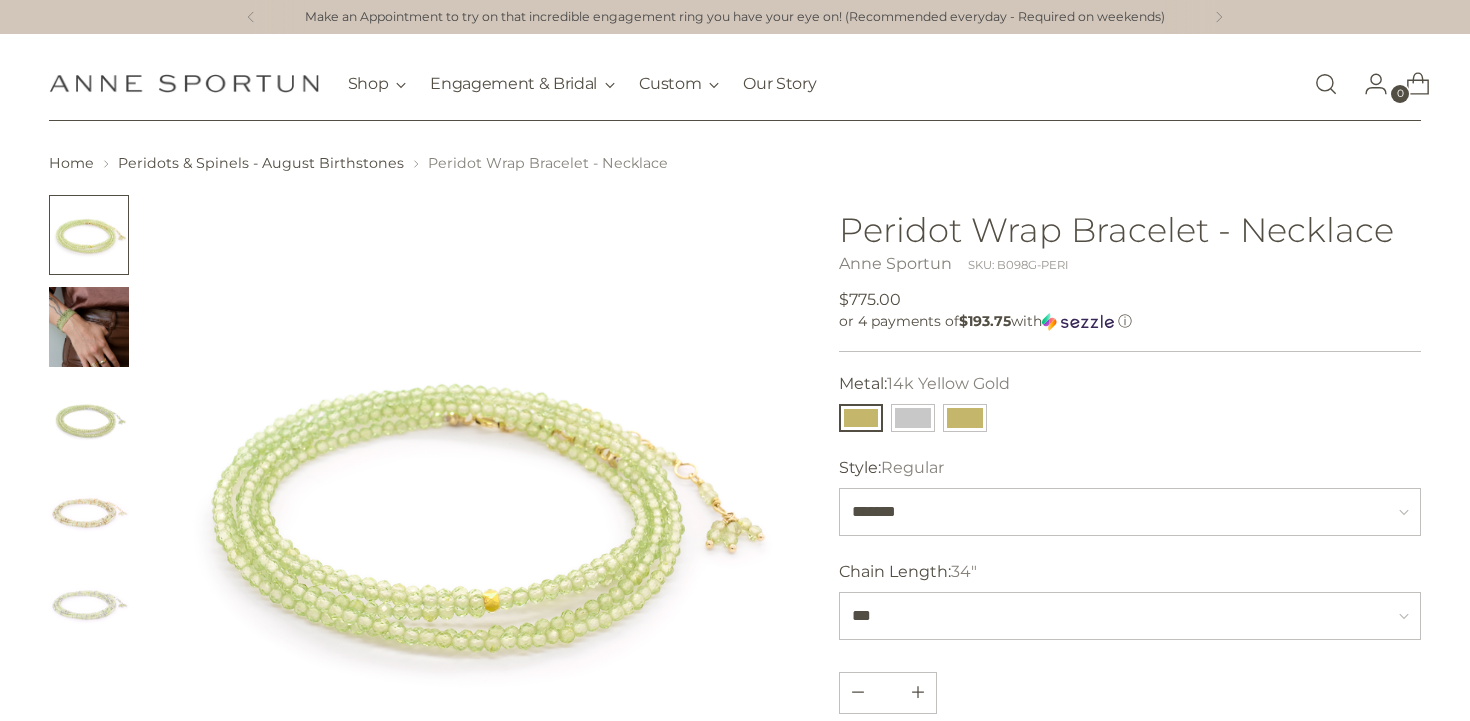 click at bounding box center (1326, 84) 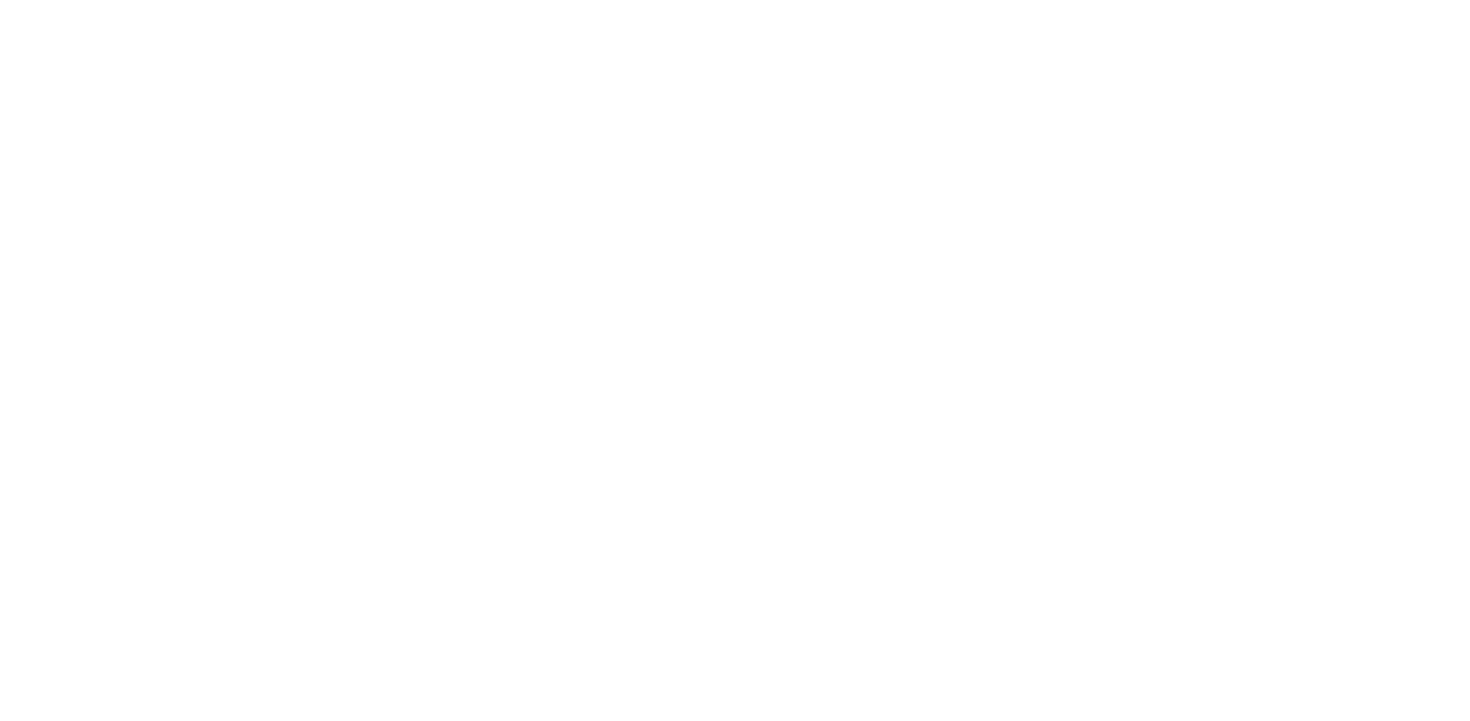 scroll, scrollTop: 0, scrollLeft: 0, axis: both 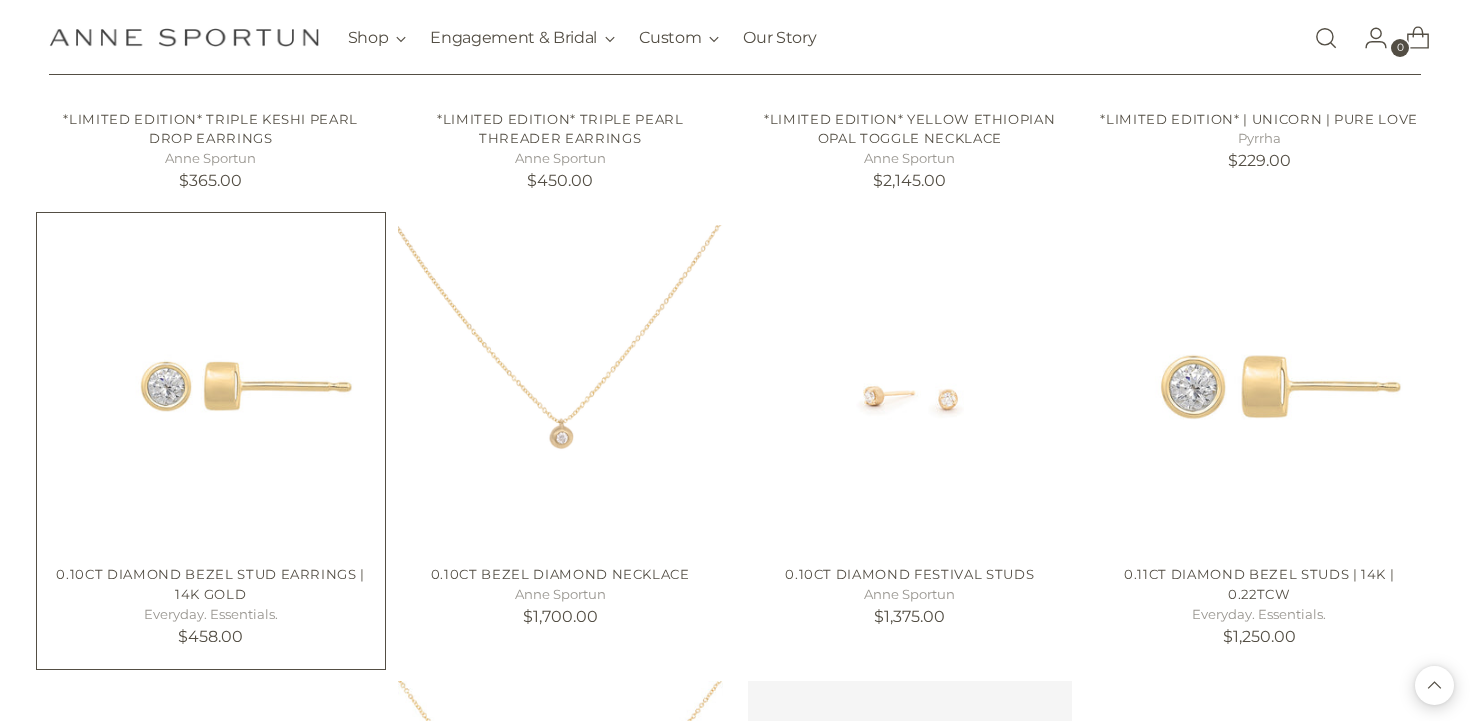 click at bounding box center [0, 0] 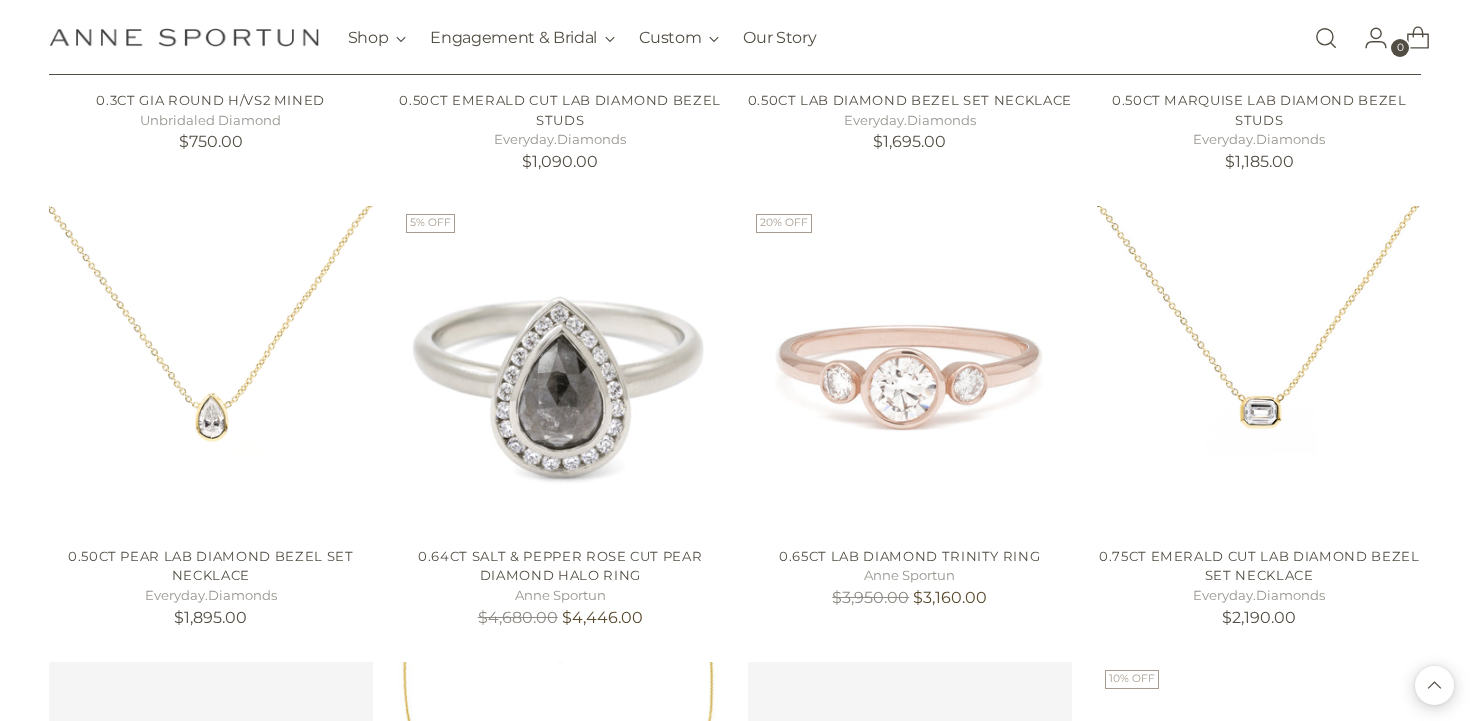 scroll, scrollTop: 10781, scrollLeft: 0, axis: vertical 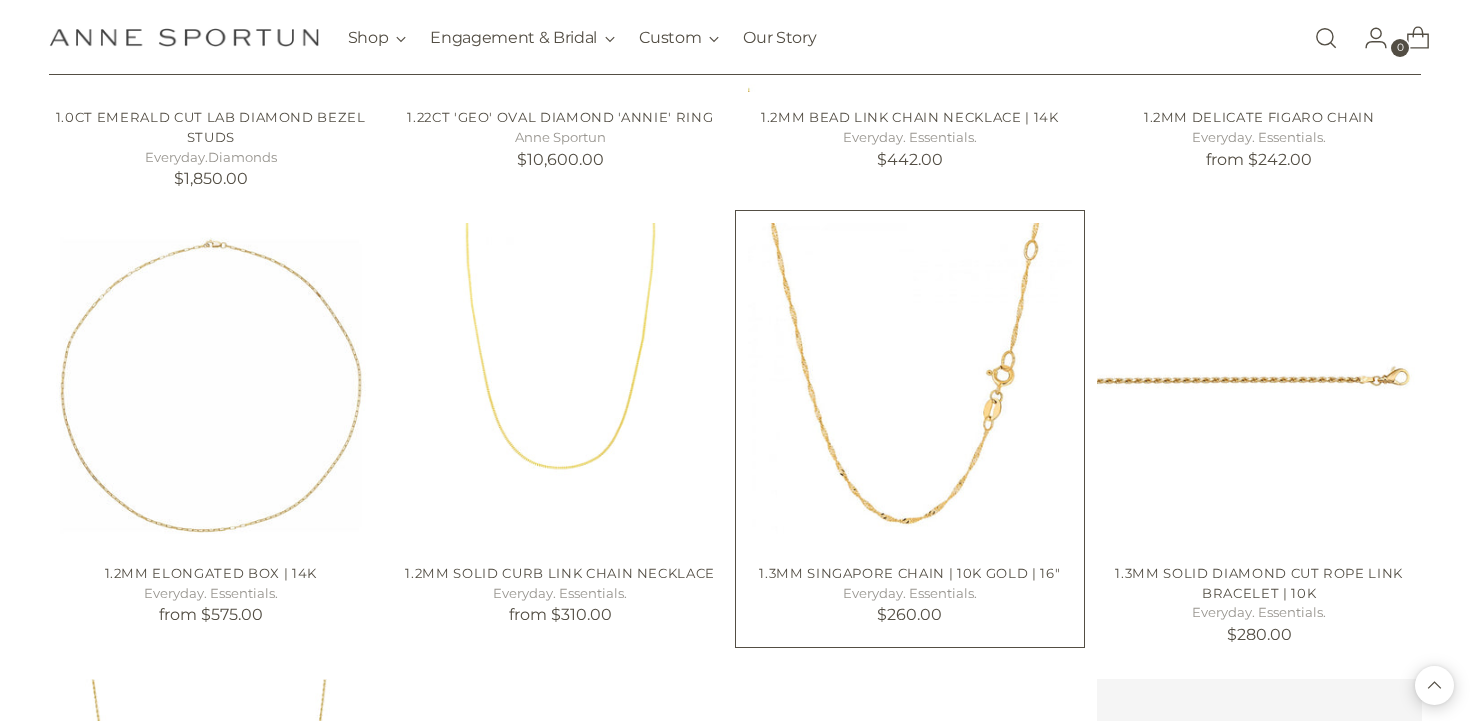 click at bounding box center (0, 0) 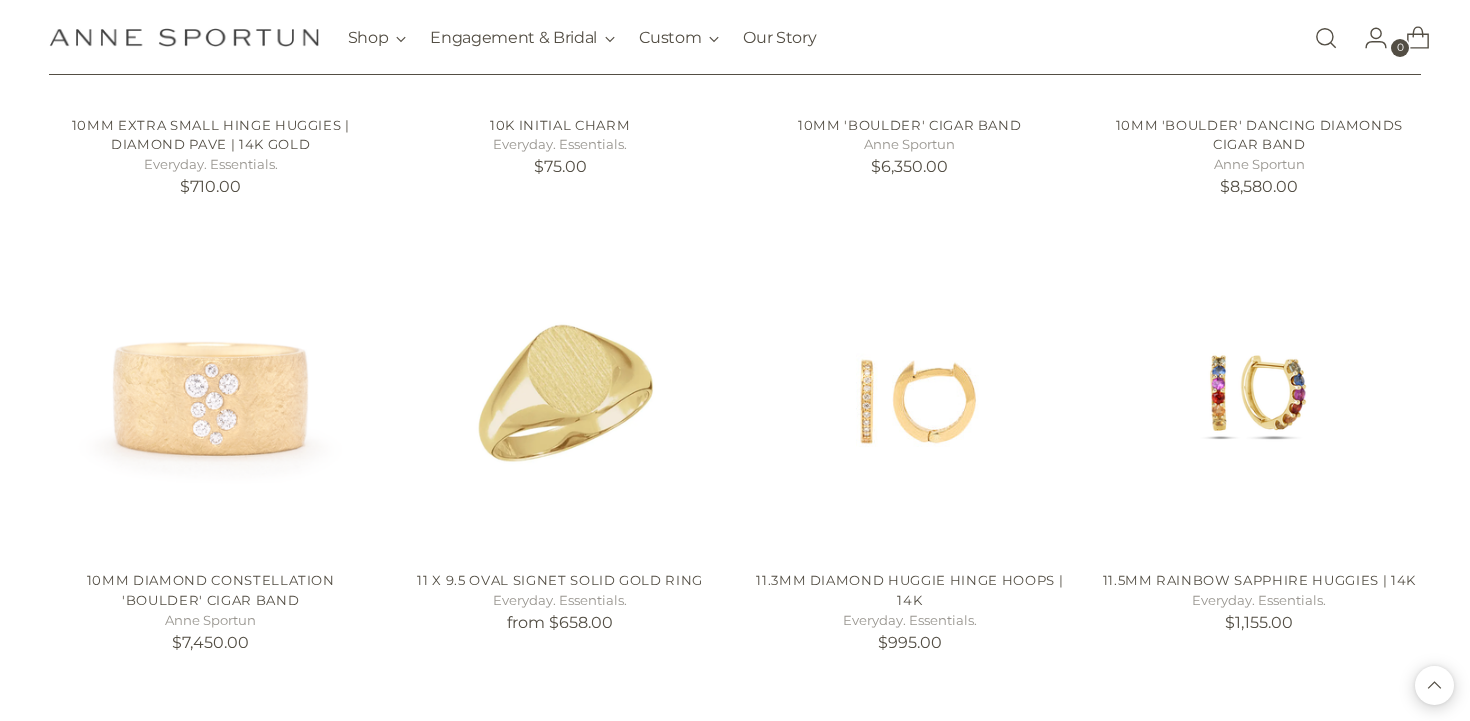 scroll, scrollTop: 16642, scrollLeft: 0, axis: vertical 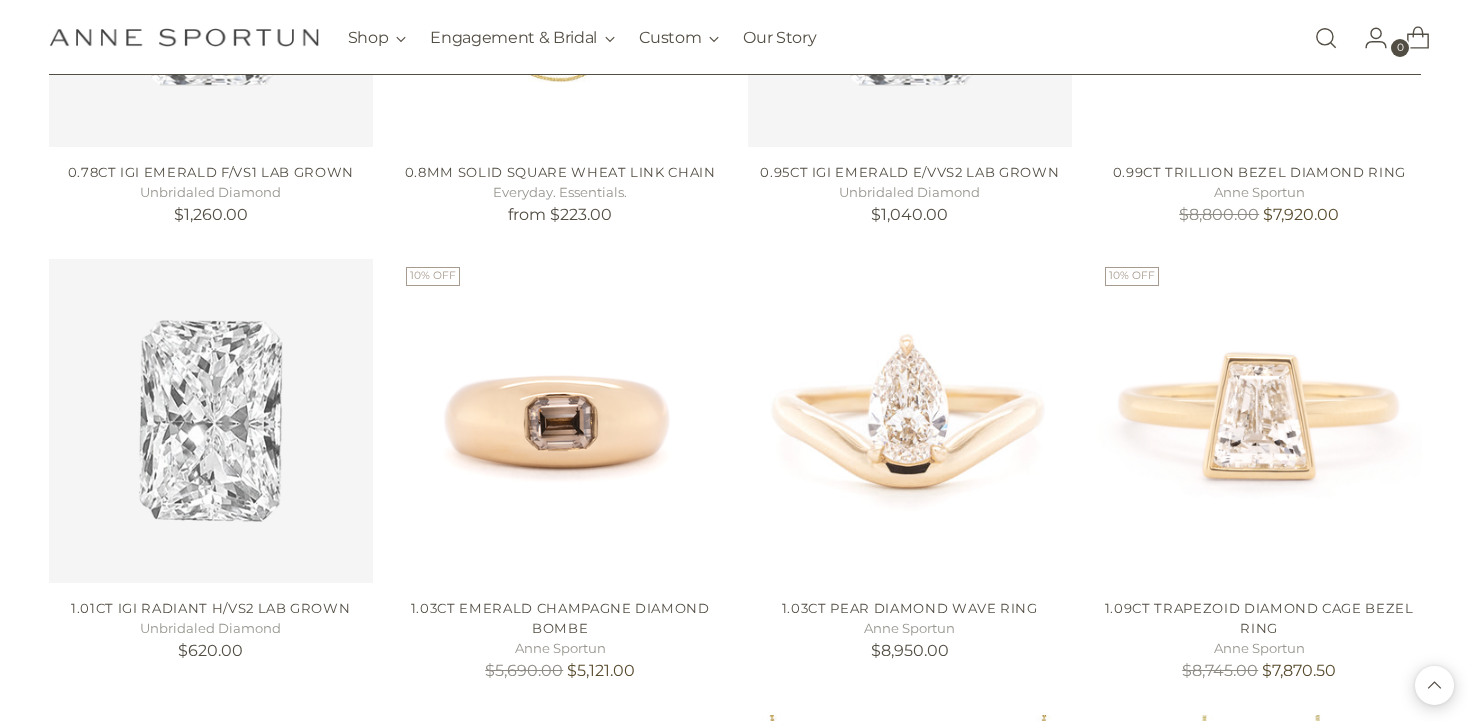click at bounding box center [1326, 38] 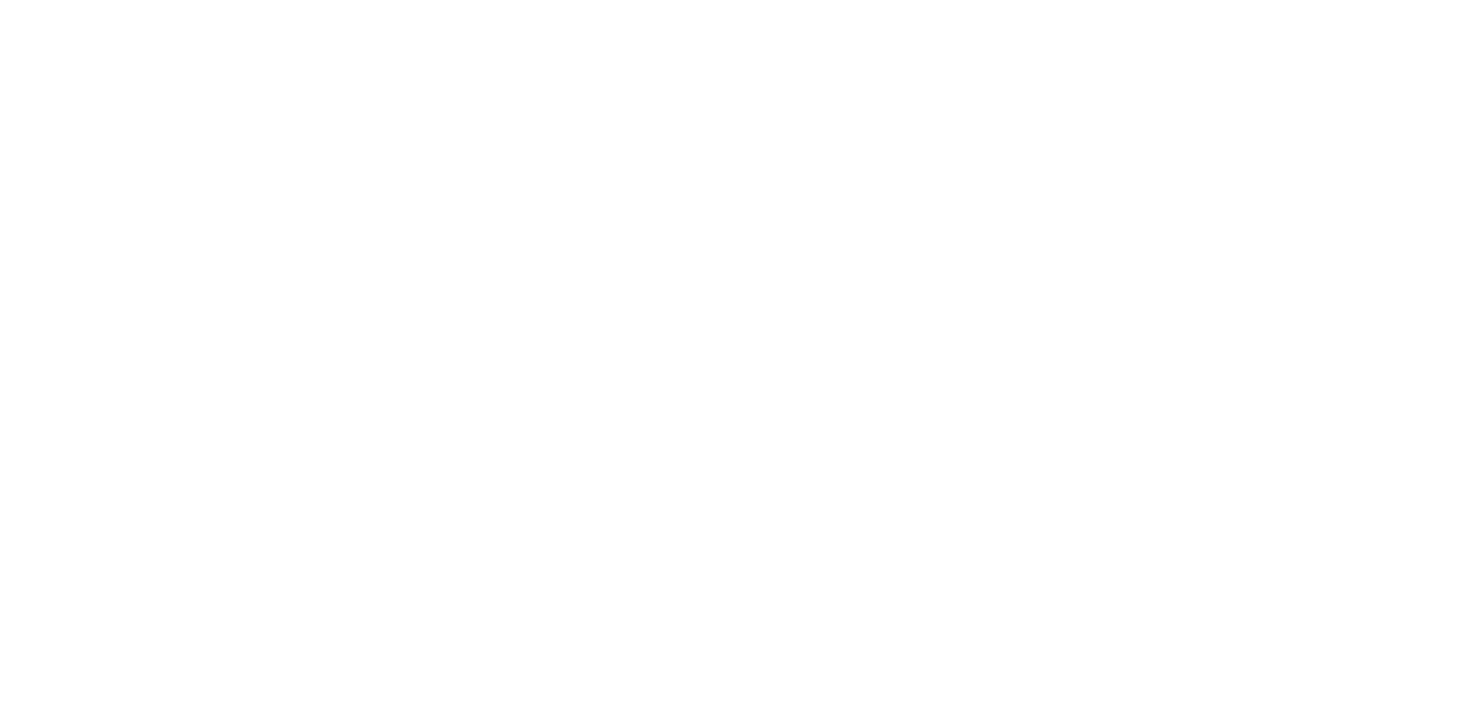 scroll, scrollTop: 0, scrollLeft: 0, axis: both 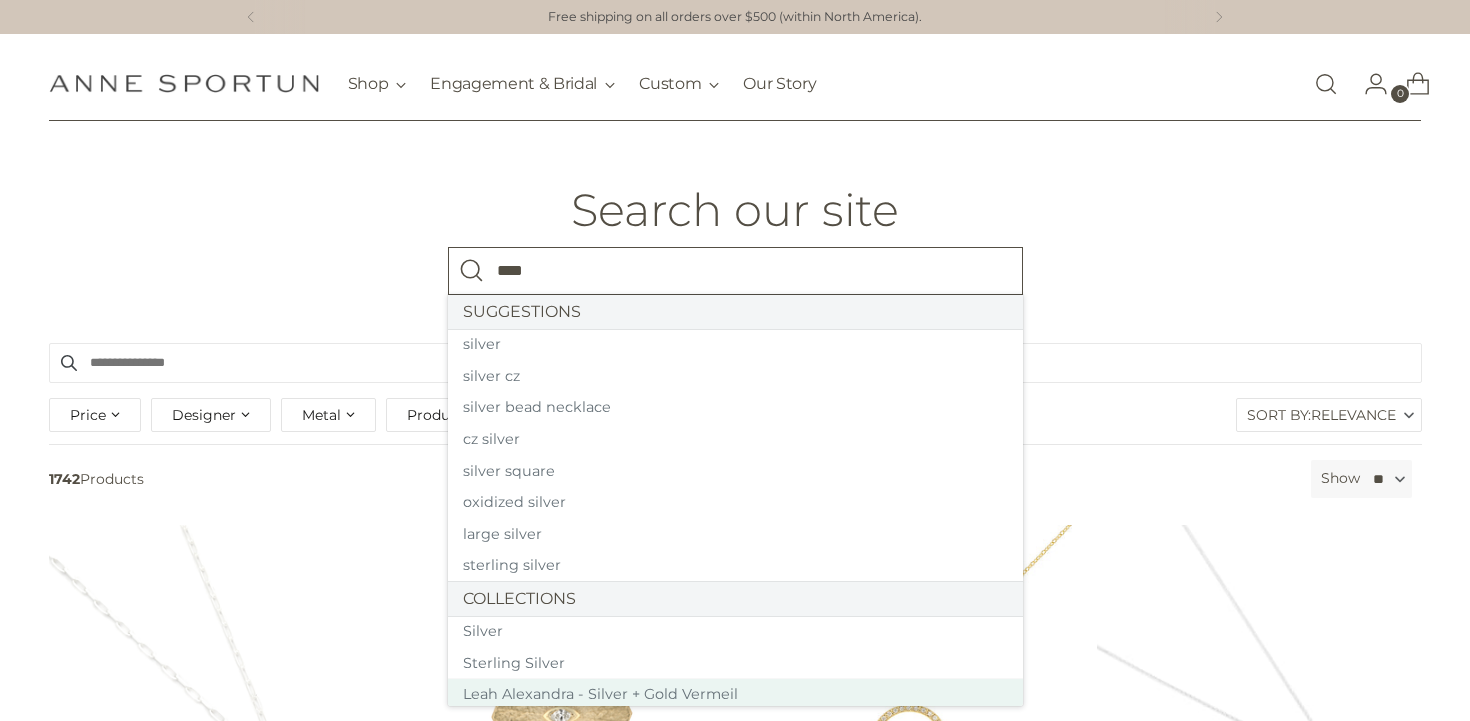 click on "Leah Alexandra - Silver + Gold Vermeil" at bounding box center [735, 695] 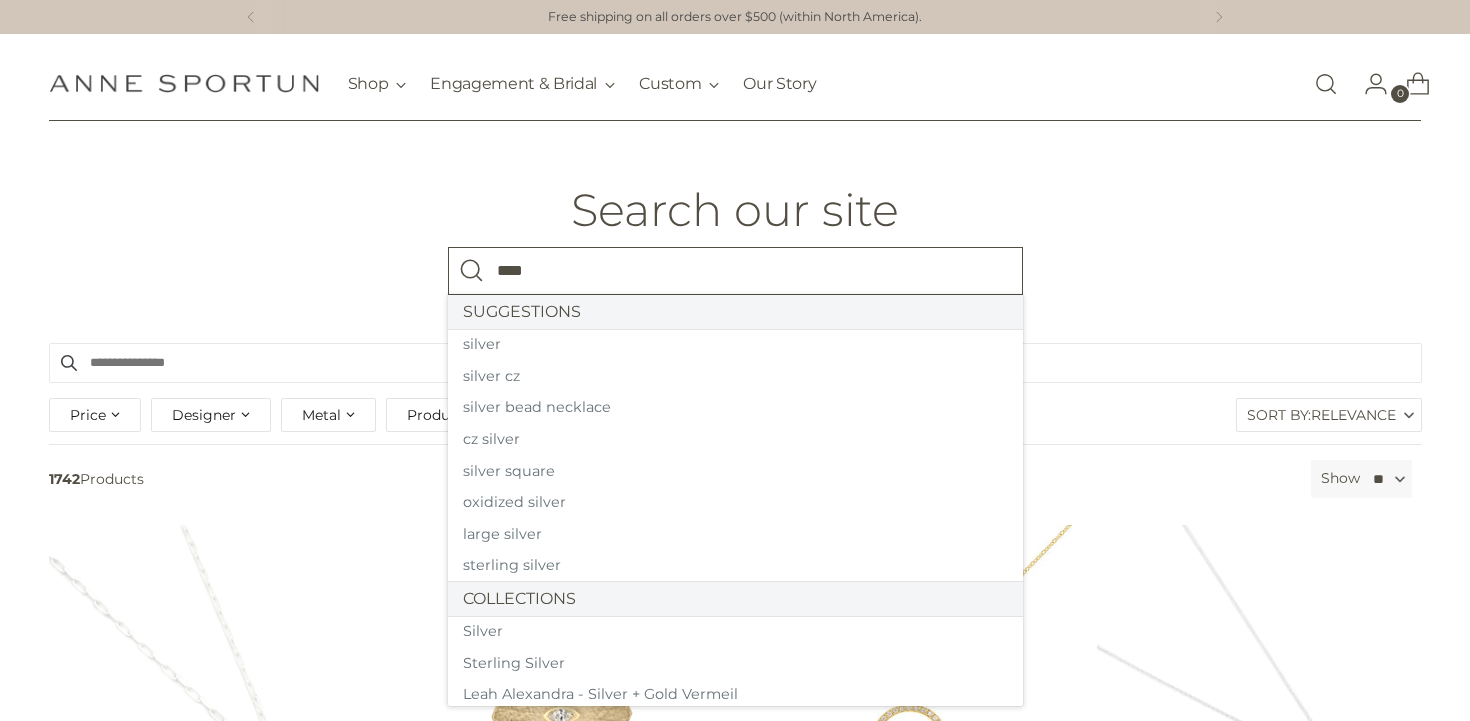 type on "****" 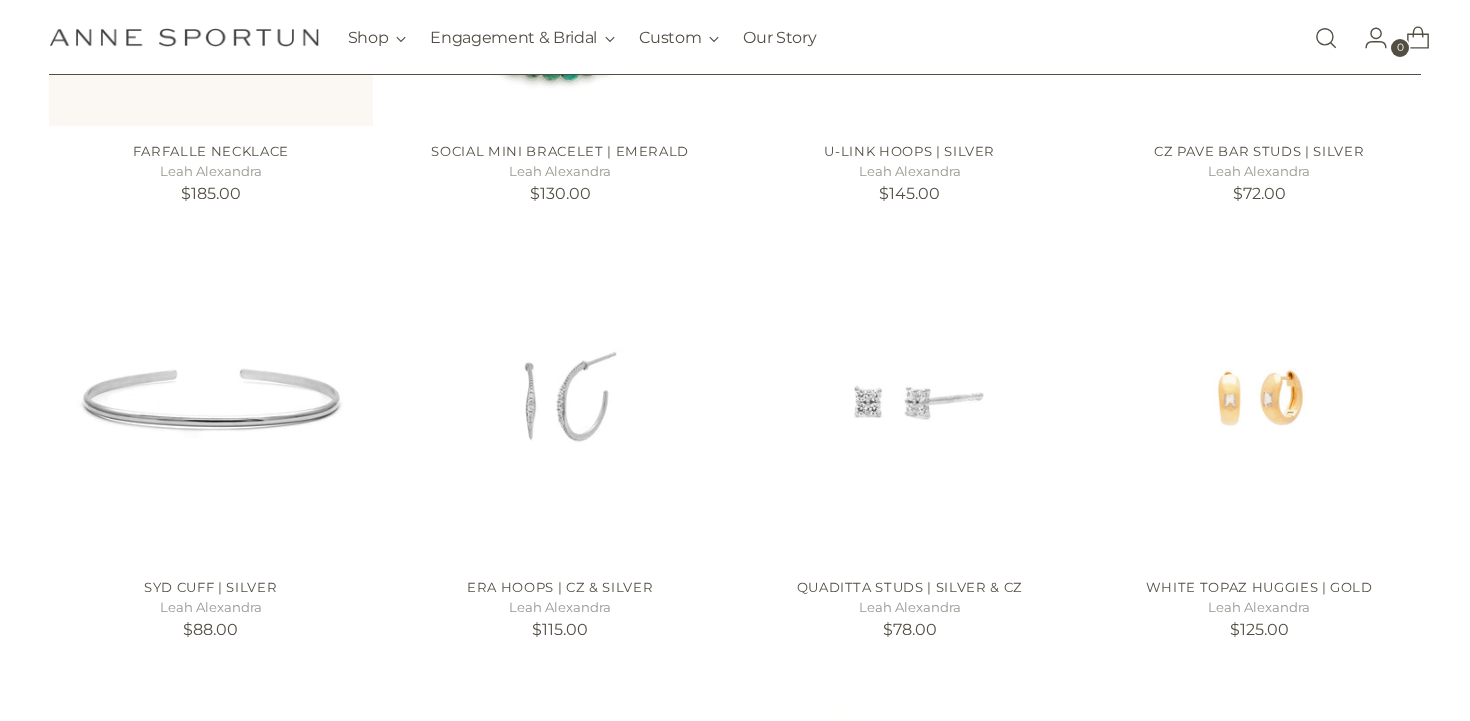 scroll, scrollTop: 733, scrollLeft: 0, axis: vertical 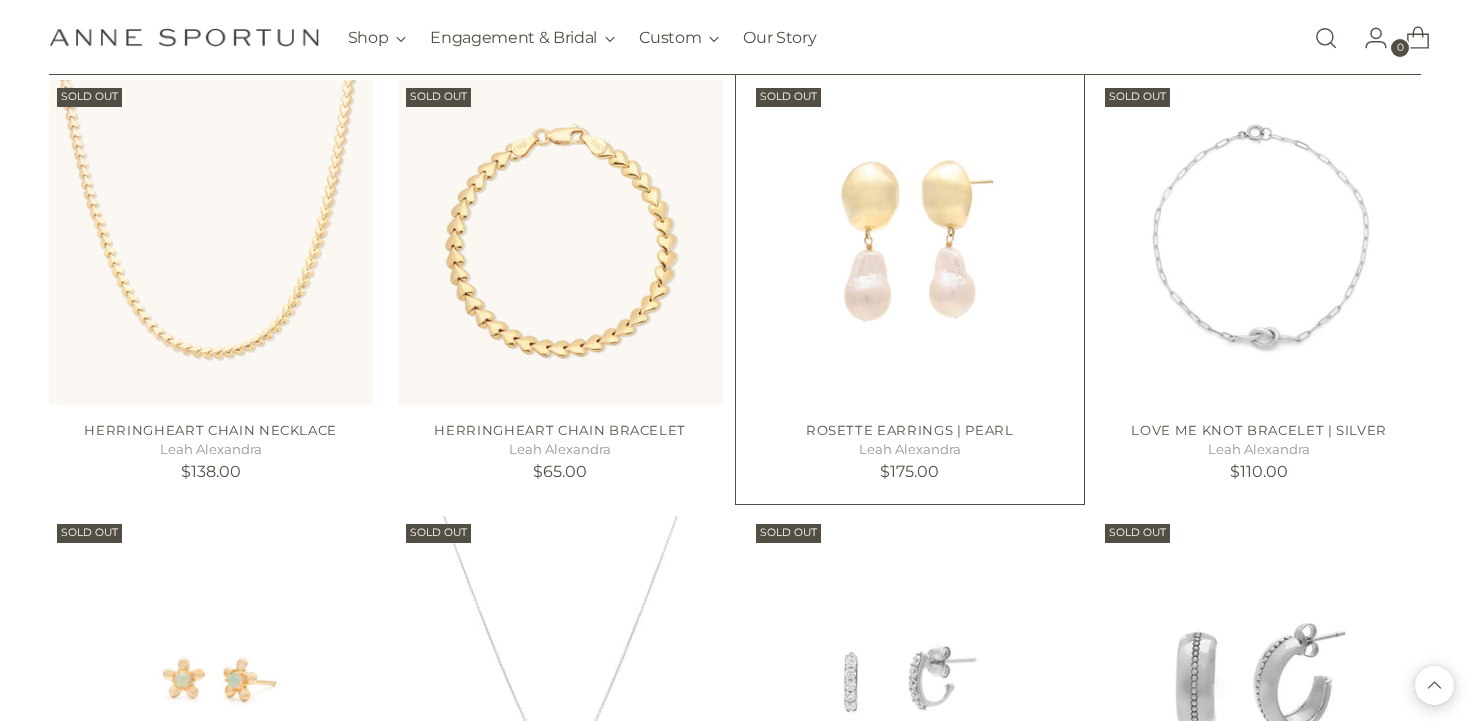 click at bounding box center (0, 0) 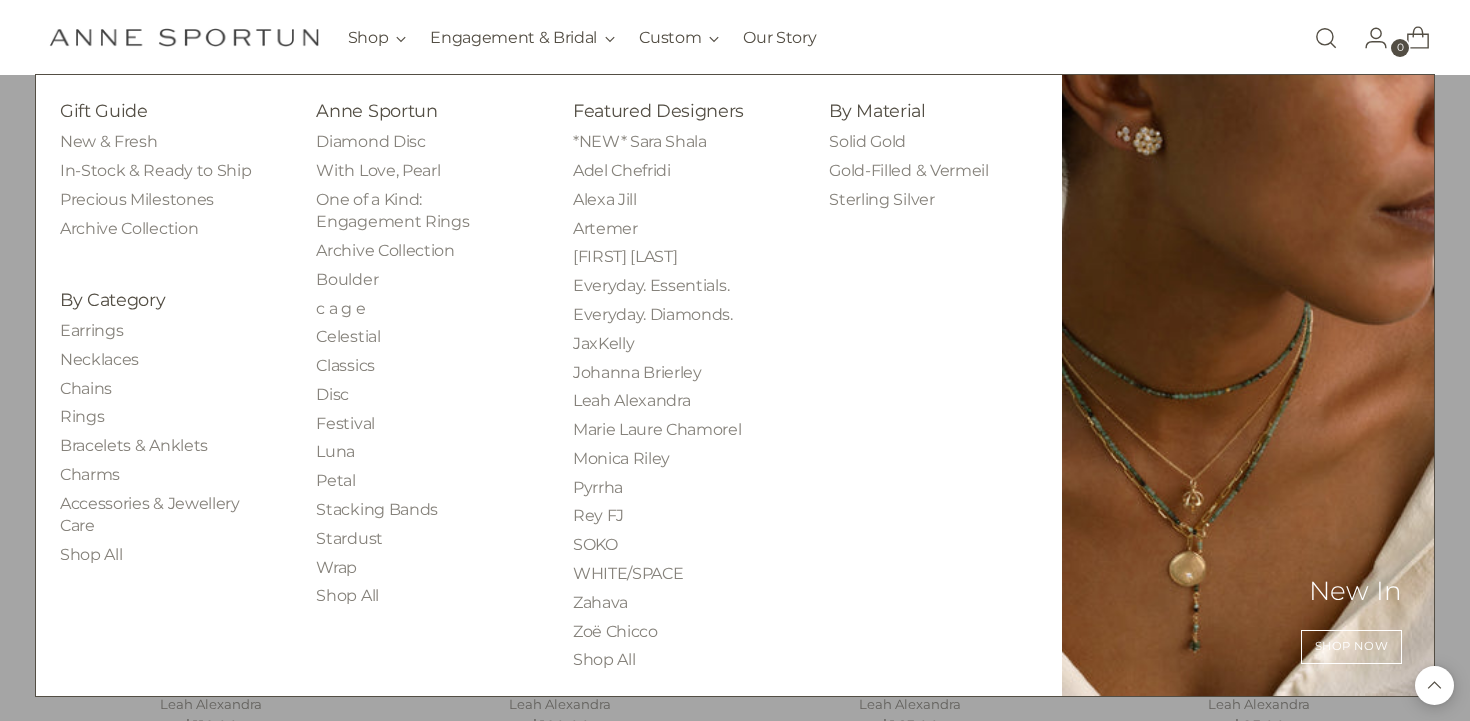 scroll, scrollTop: 4167, scrollLeft: 0, axis: vertical 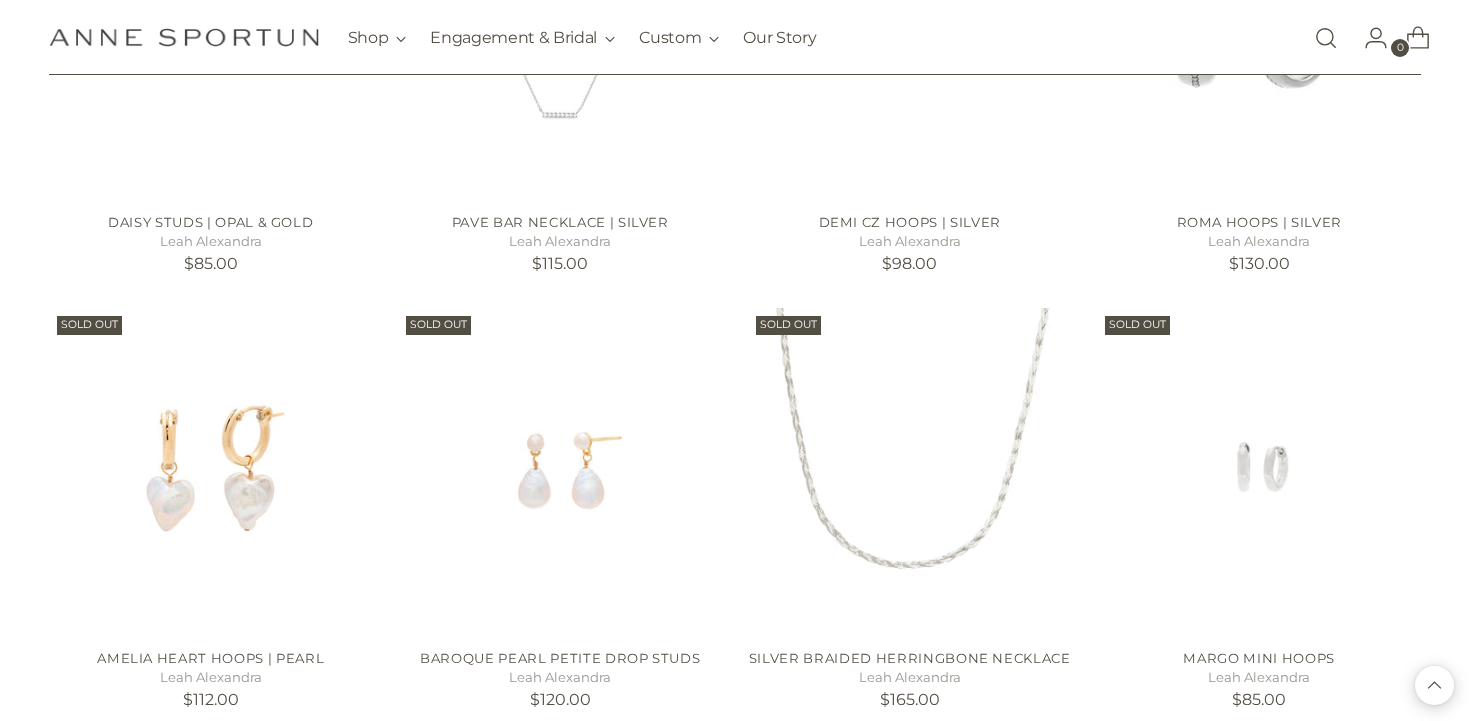 click at bounding box center [1326, 38] 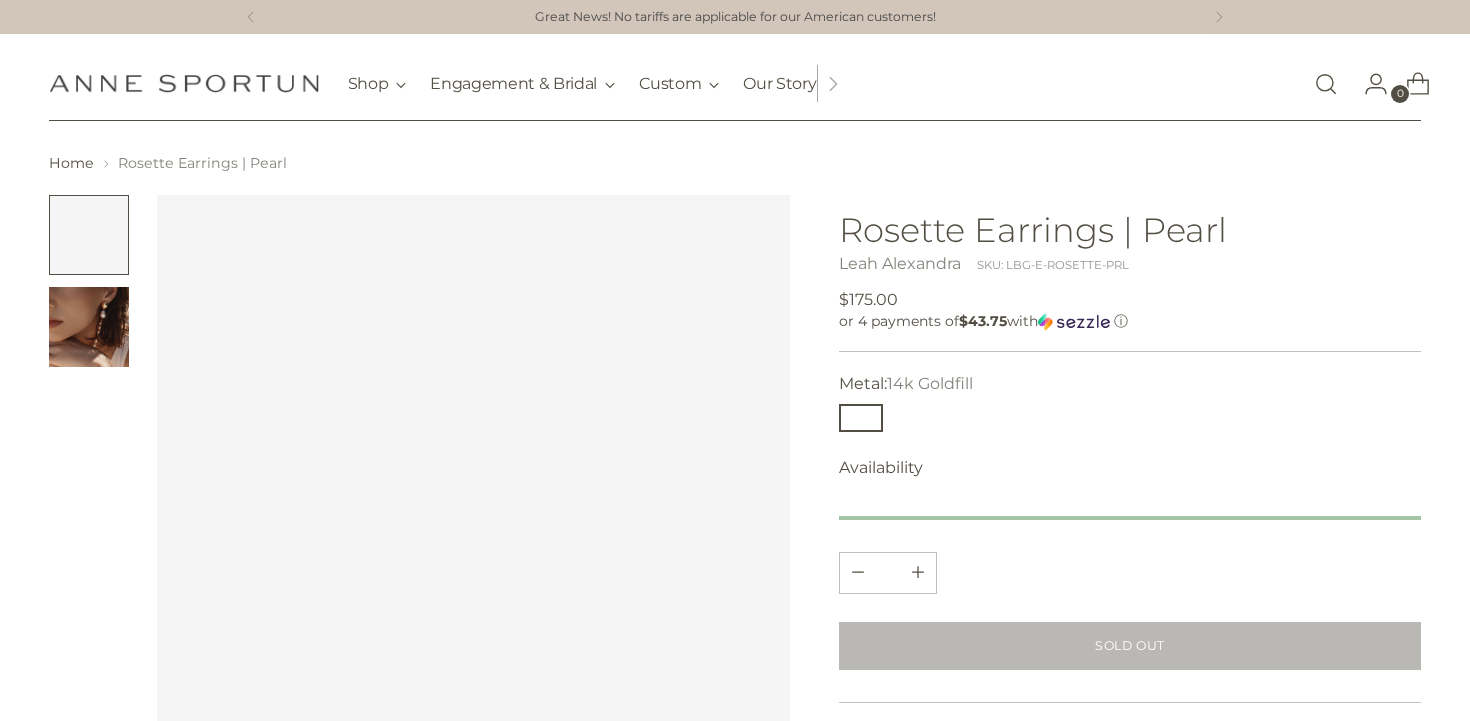 scroll, scrollTop: 0, scrollLeft: 0, axis: both 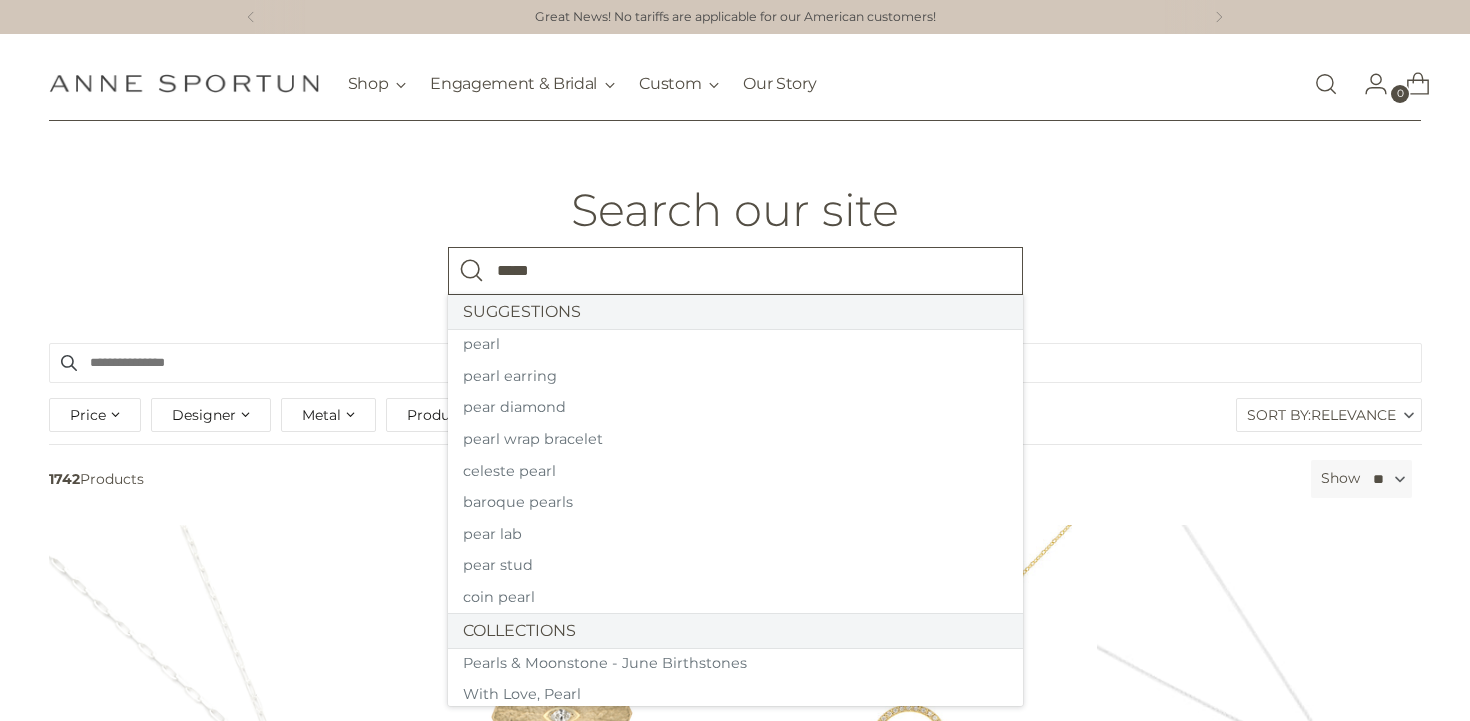type on "*****" 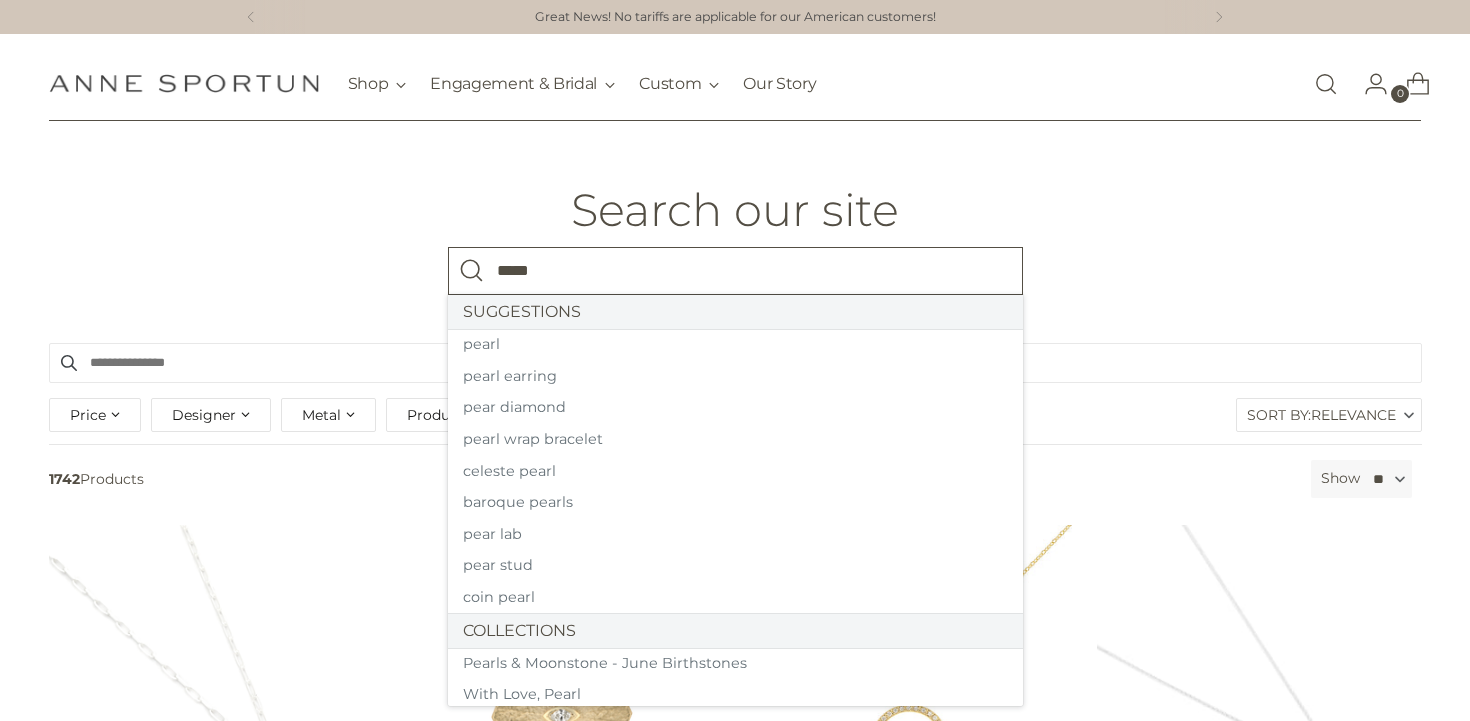 click at bounding box center [472, 271] 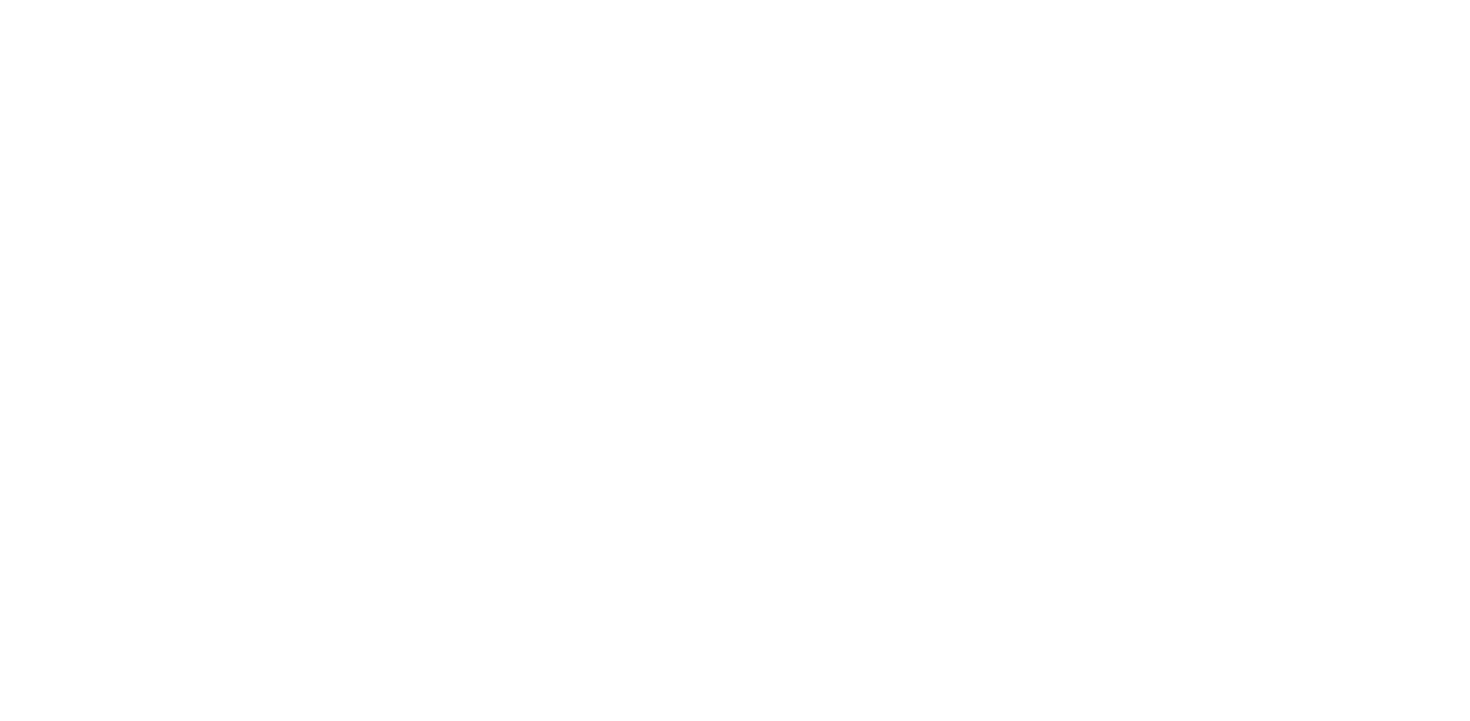 scroll, scrollTop: 0, scrollLeft: 0, axis: both 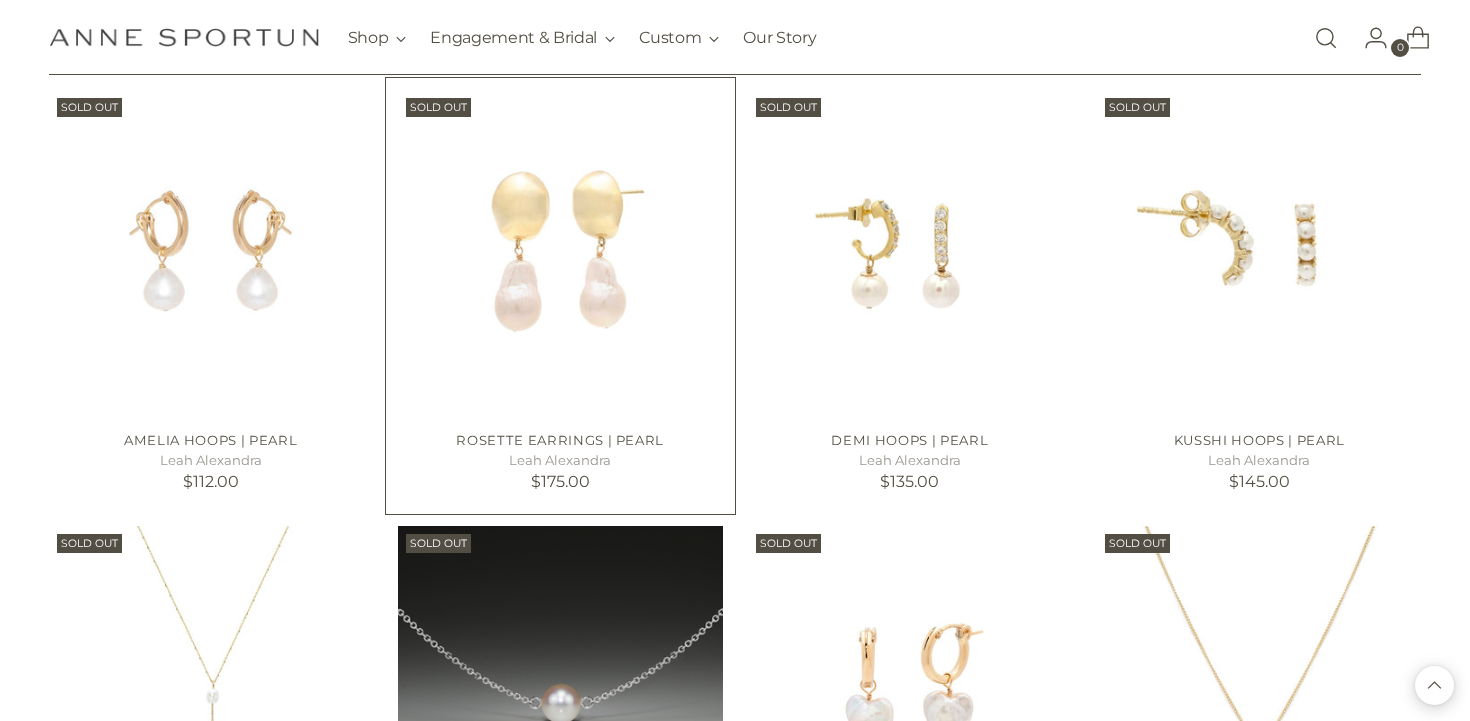click on "Rosette Earrings | Pearl" at bounding box center (560, 440) 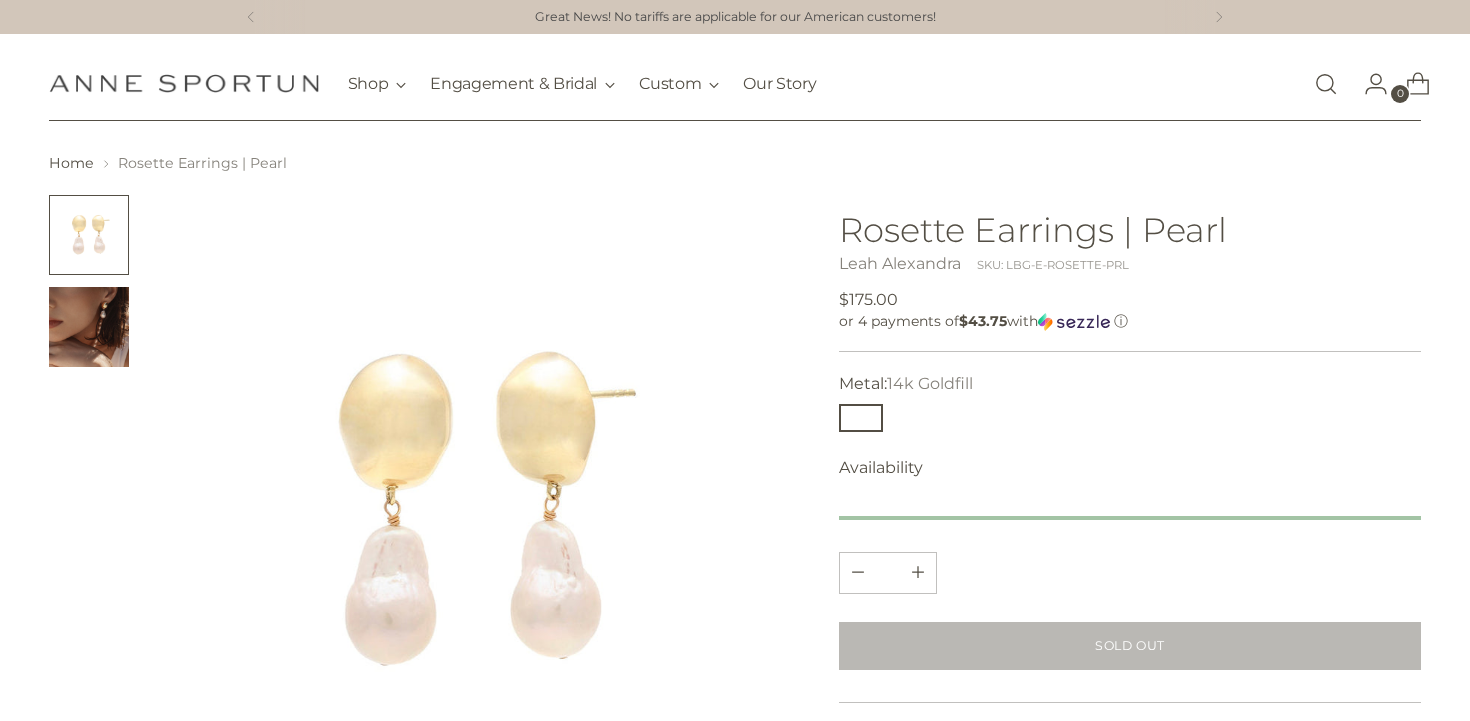 scroll, scrollTop: 0, scrollLeft: 0, axis: both 